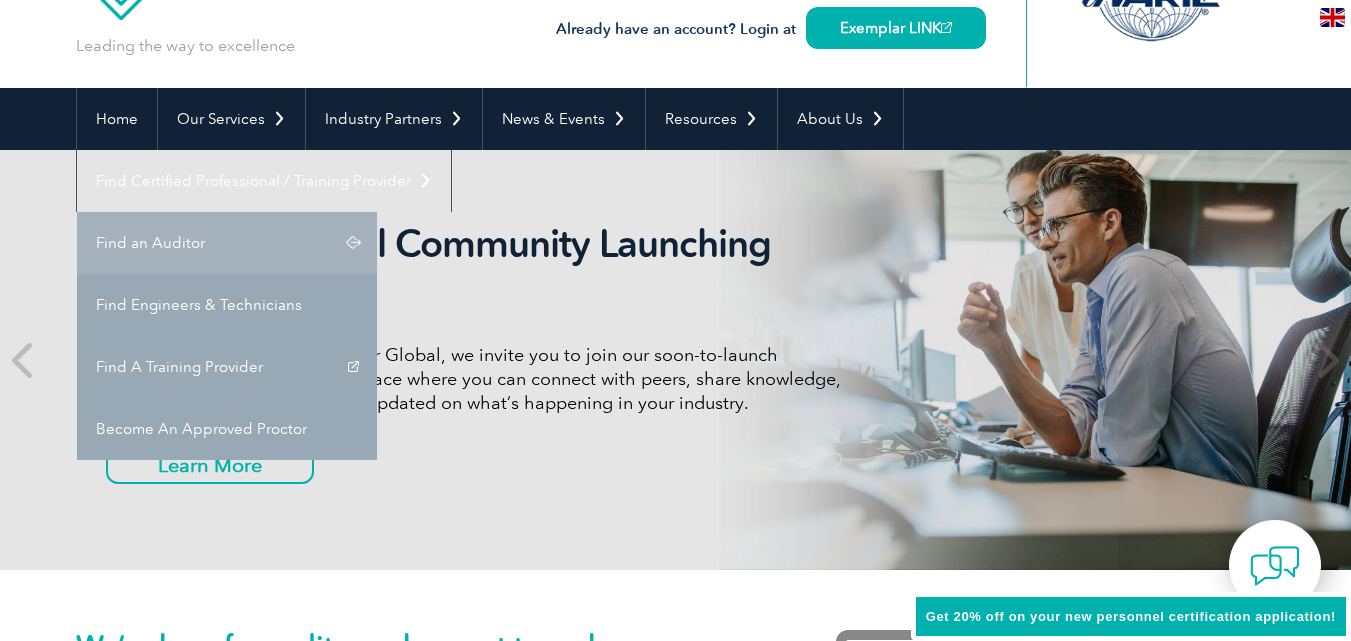 scroll, scrollTop: 100, scrollLeft: 0, axis: vertical 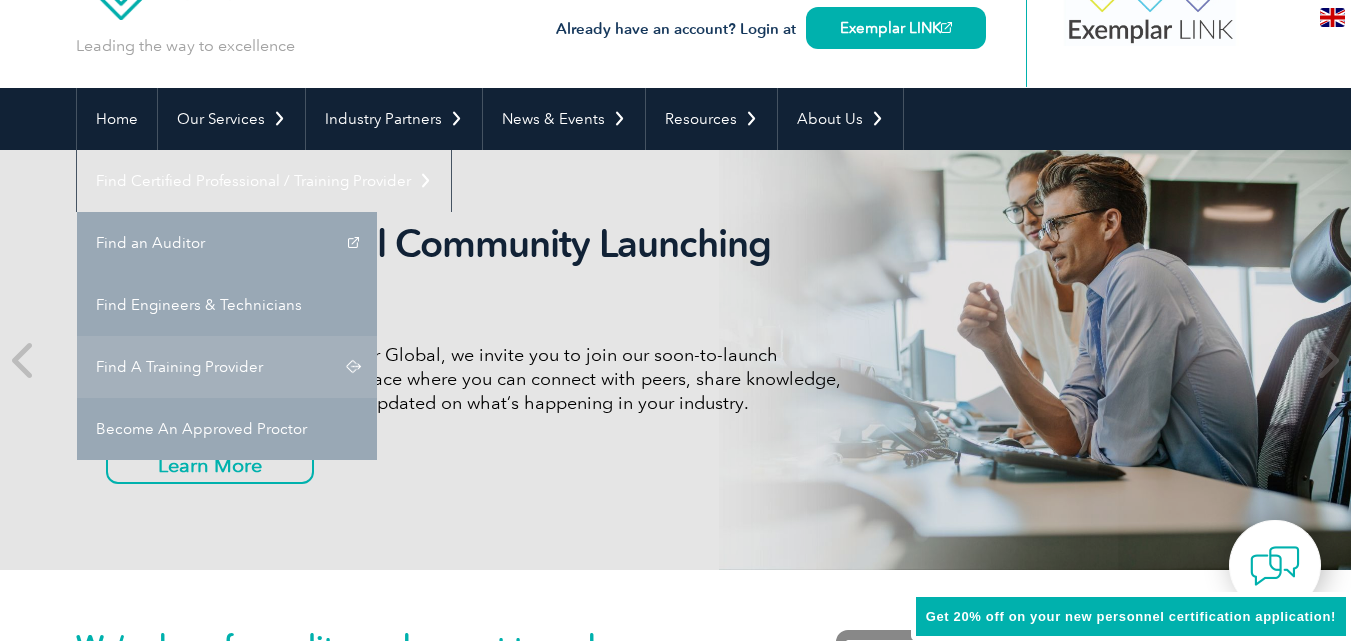 click on "Find A Training Provider" at bounding box center (227, 367) 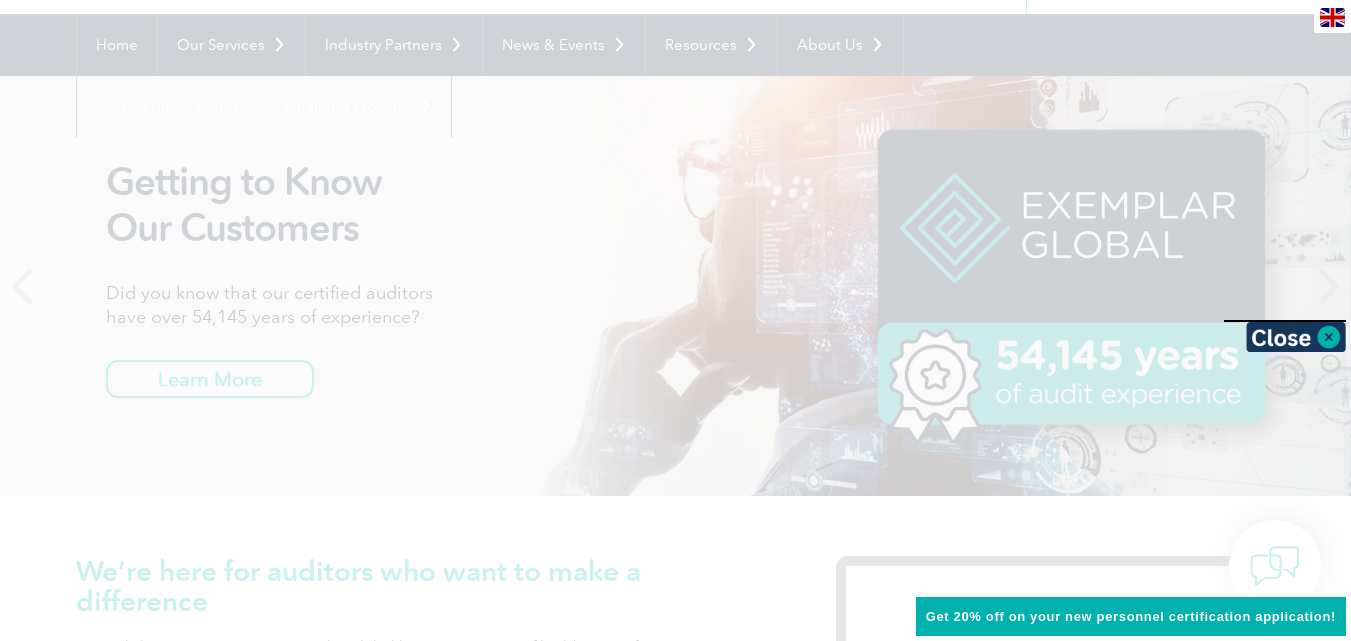 scroll, scrollTop: 200, scrollLeft: 0, axis: vertical 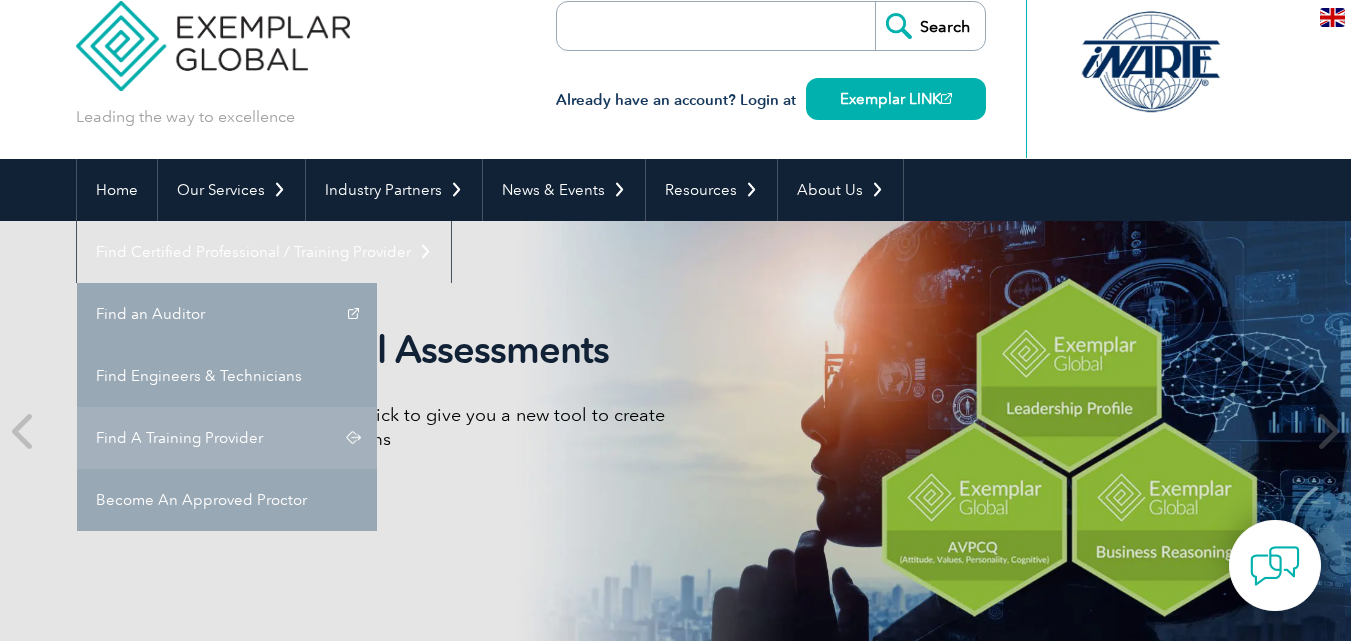 click on "Find A Training Provider" at bounding box center [227, 438] 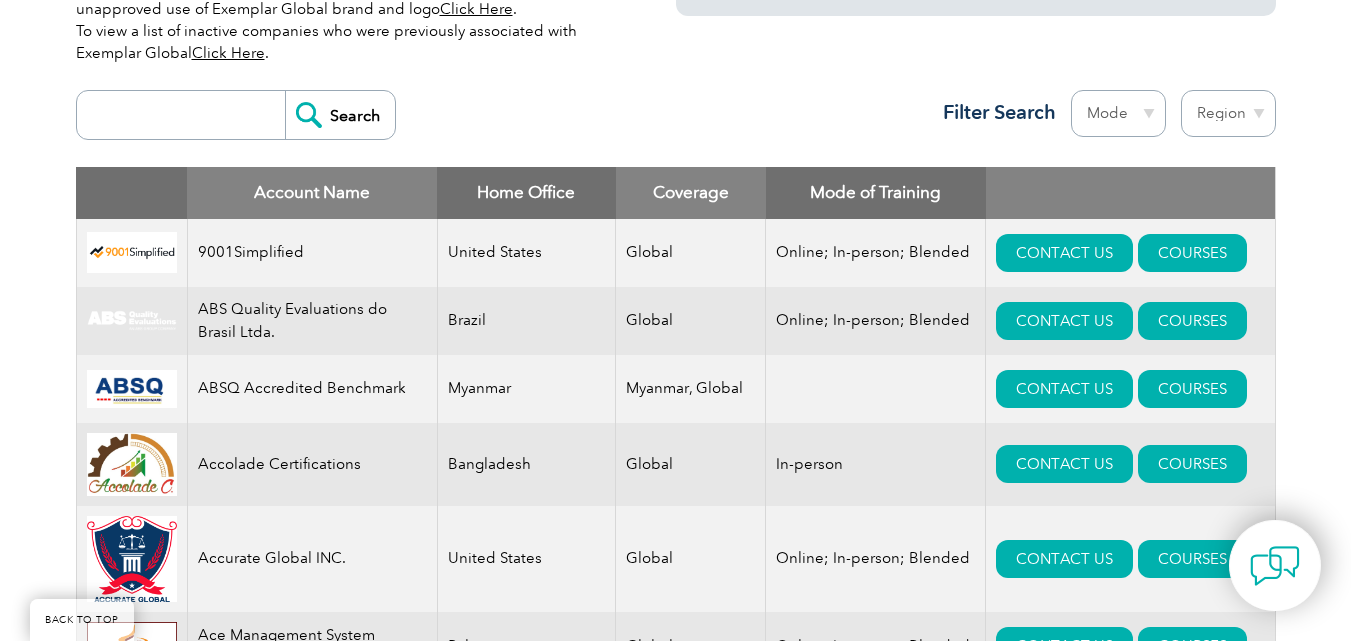 scroll, scrollTop: 700, scrollLeft: 0, axis: vertical 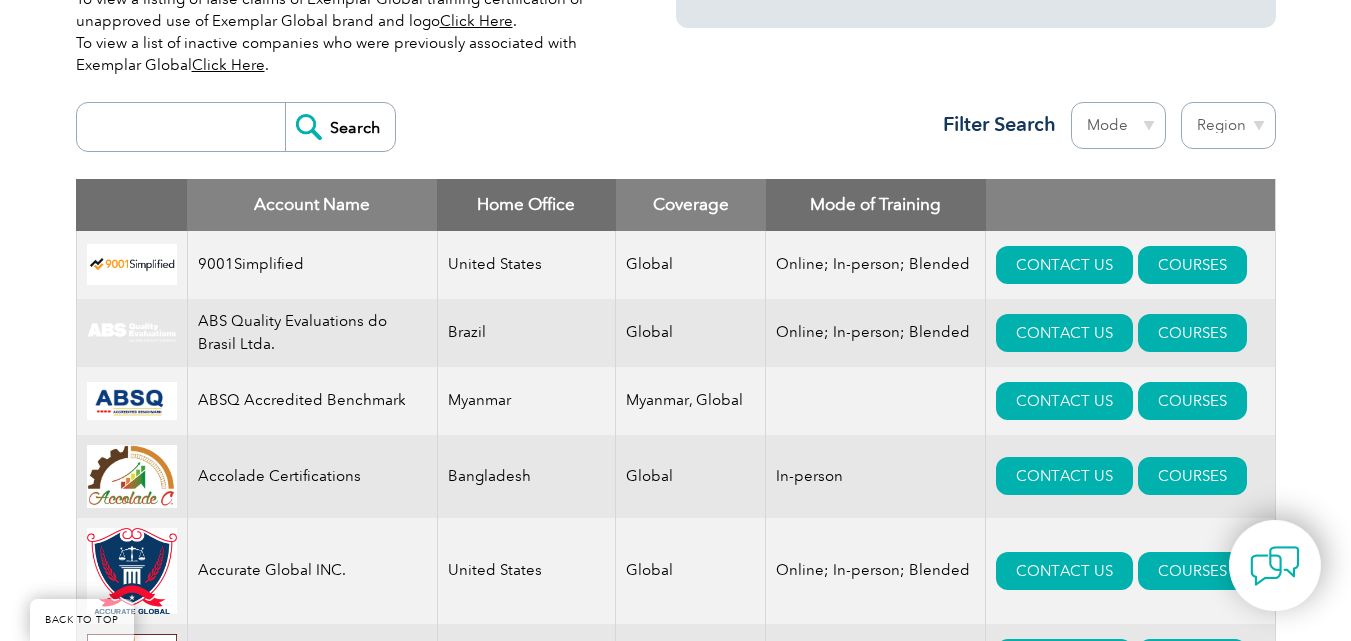 click at bounding box center (186, 127) 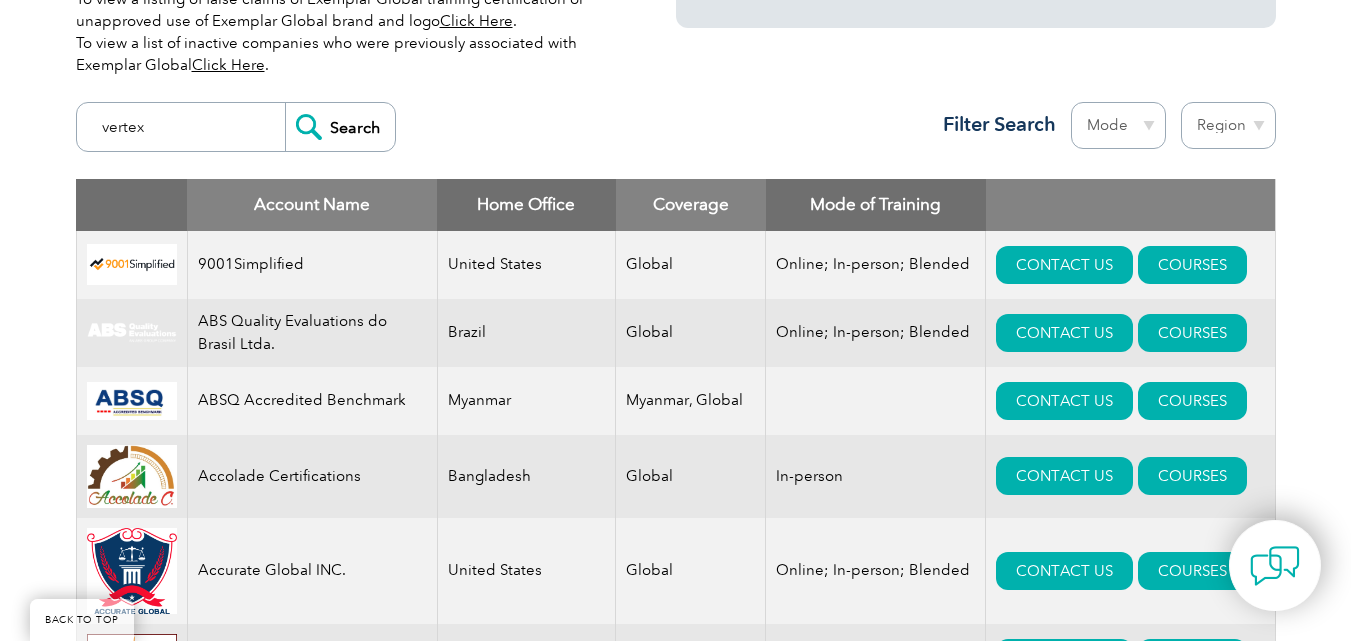 type on "vertex" 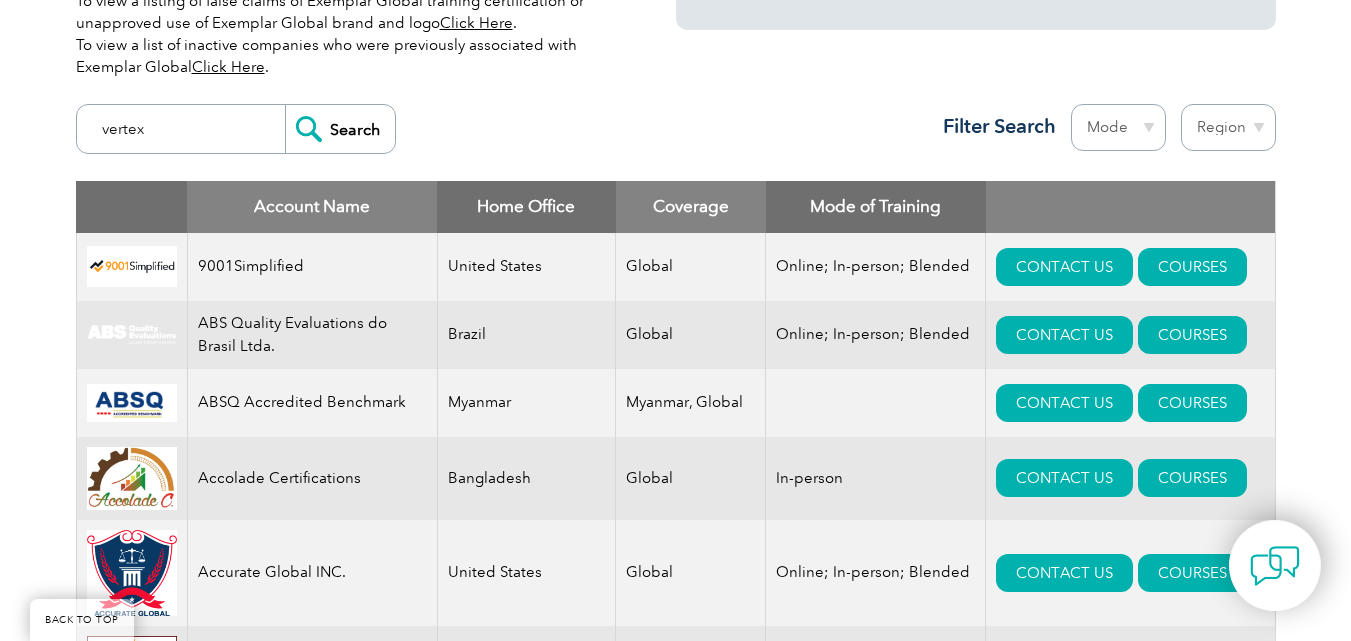 scroll, scrollTop: 700, scrollLeft: 0, axis: vertical 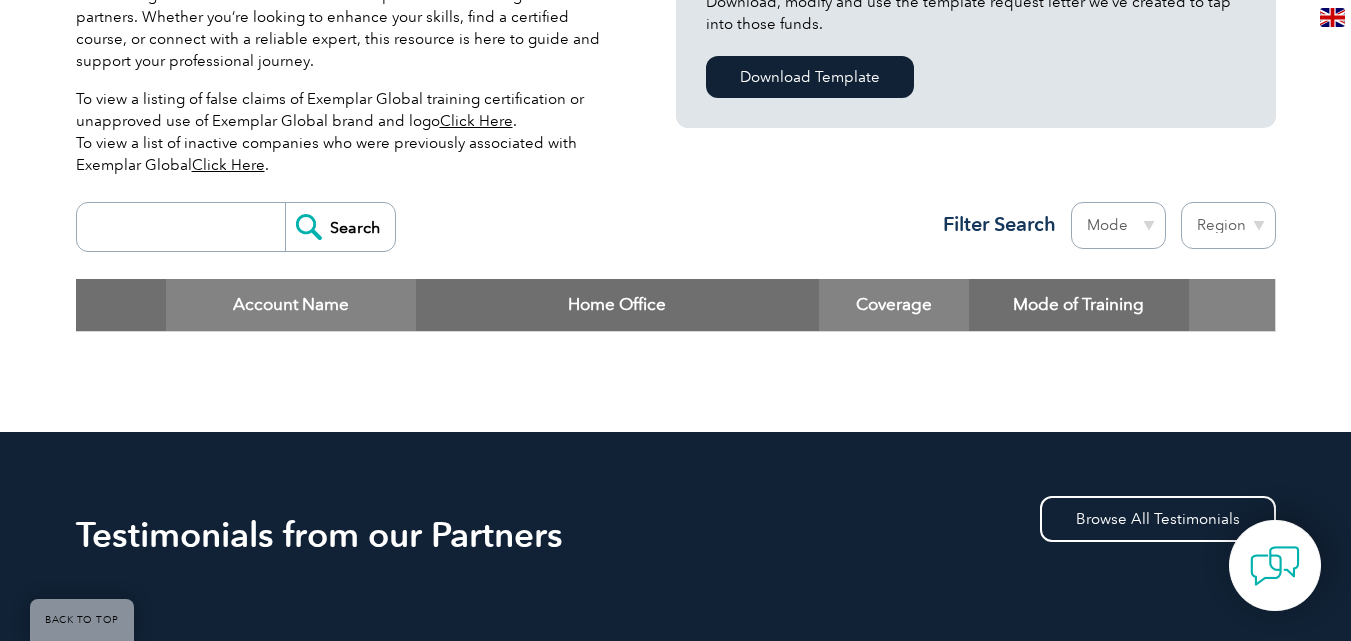 click at bounding box center [186, 227] 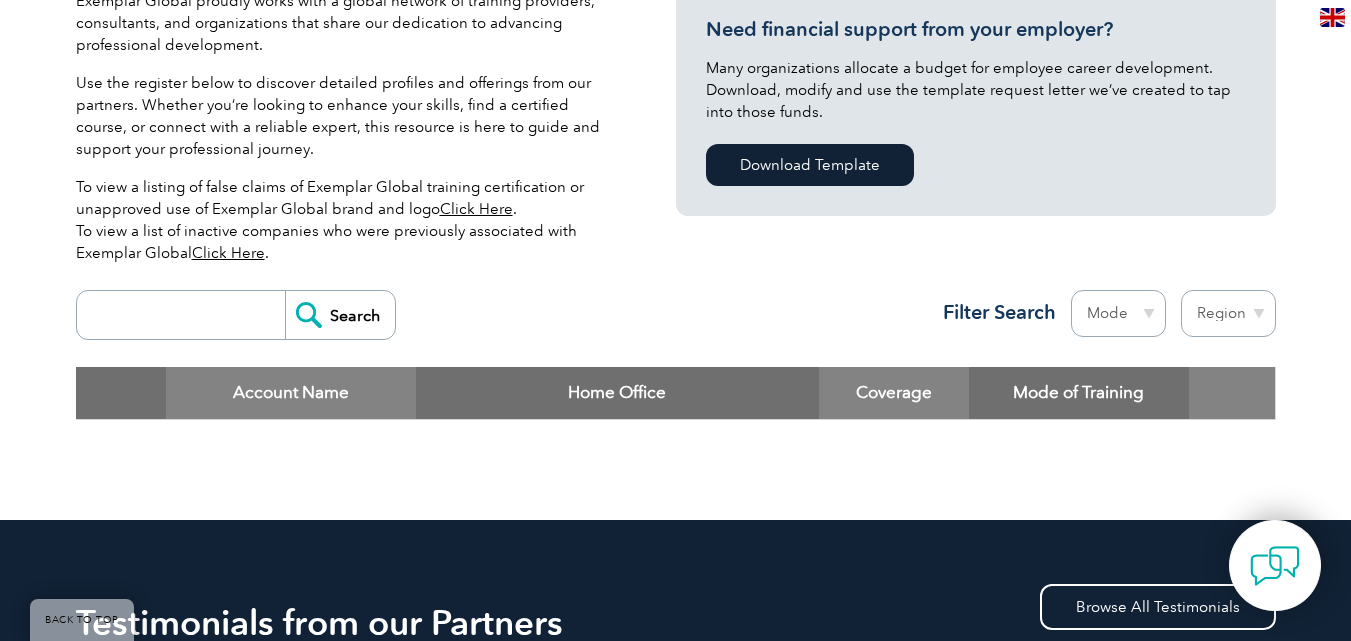 scroll, scrollTop: 500, scrollLeft: 0, axis: vertical 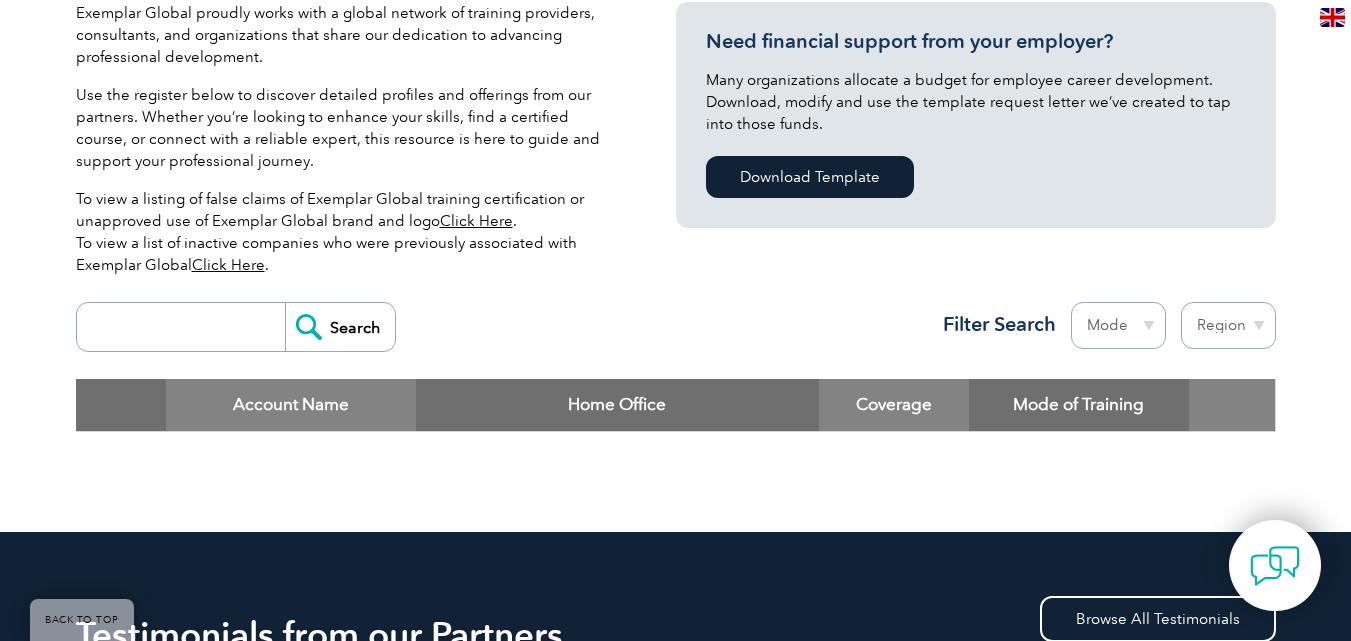 click on "Mode
Online
In-person
Blended" at bounding box center (1118, 325) 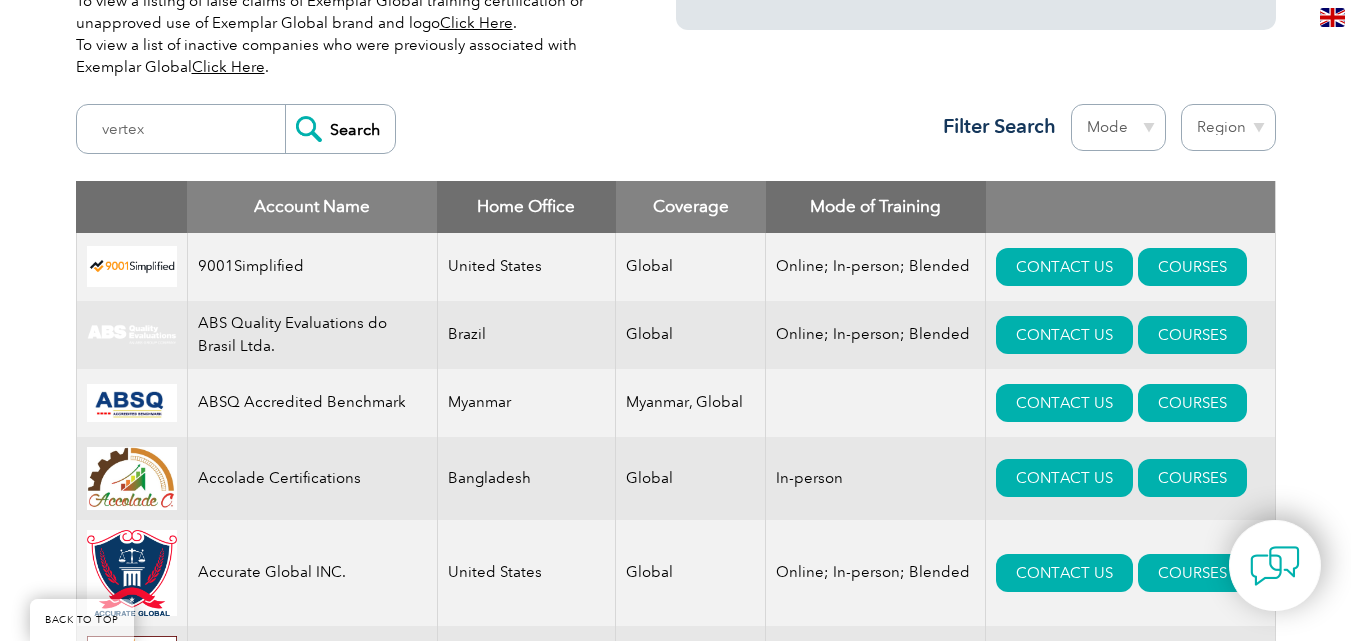 scroll, scrollTop: 698, scrollLeft: 0, axis: vertical 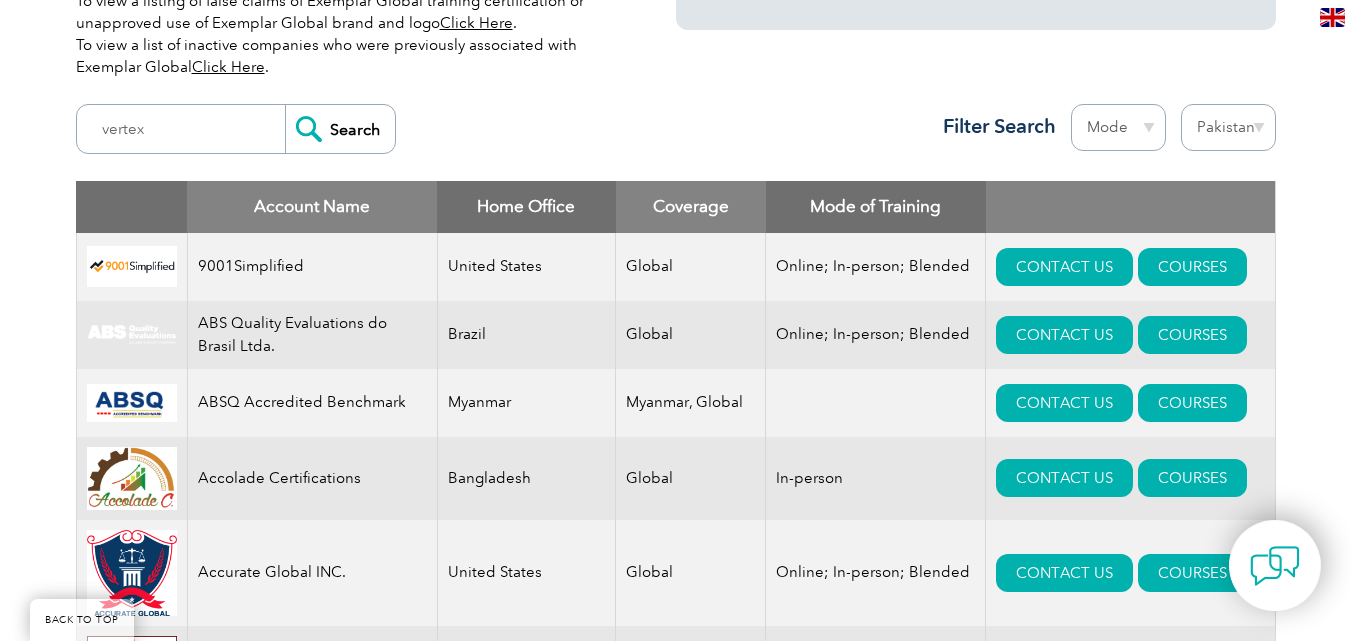 click on "Region
Australia
Bahrain
Bangladesh
Brazil
Canada
Colombia
Dominican Republic
Egypt
India
Indonesia
Iraq
Ireland
Jordan
Korea, Republic of
Malaysia
Malta
Mexico
Mongolia
Montenegro
Myanmar
Netherlands
New Zealand
Nigeria
Oman
Pakistan
Panama
Philippines
Portugal
Romania
Saudi Arabia
Serbia
Singapore
South Africa
Taiwan
Thailand
Trinidad and Tobago" at bounding box center (1228, 127) 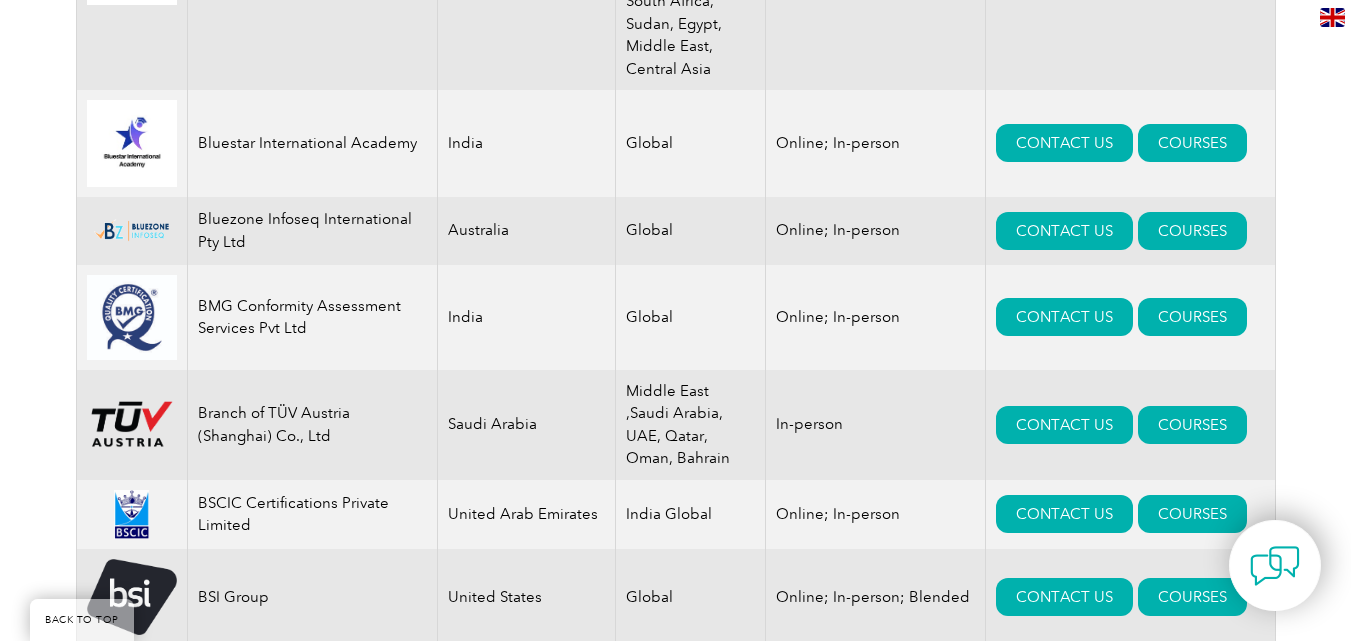 scroll, scrollTop: 3698, scrollLeft: 0, axis: vertical 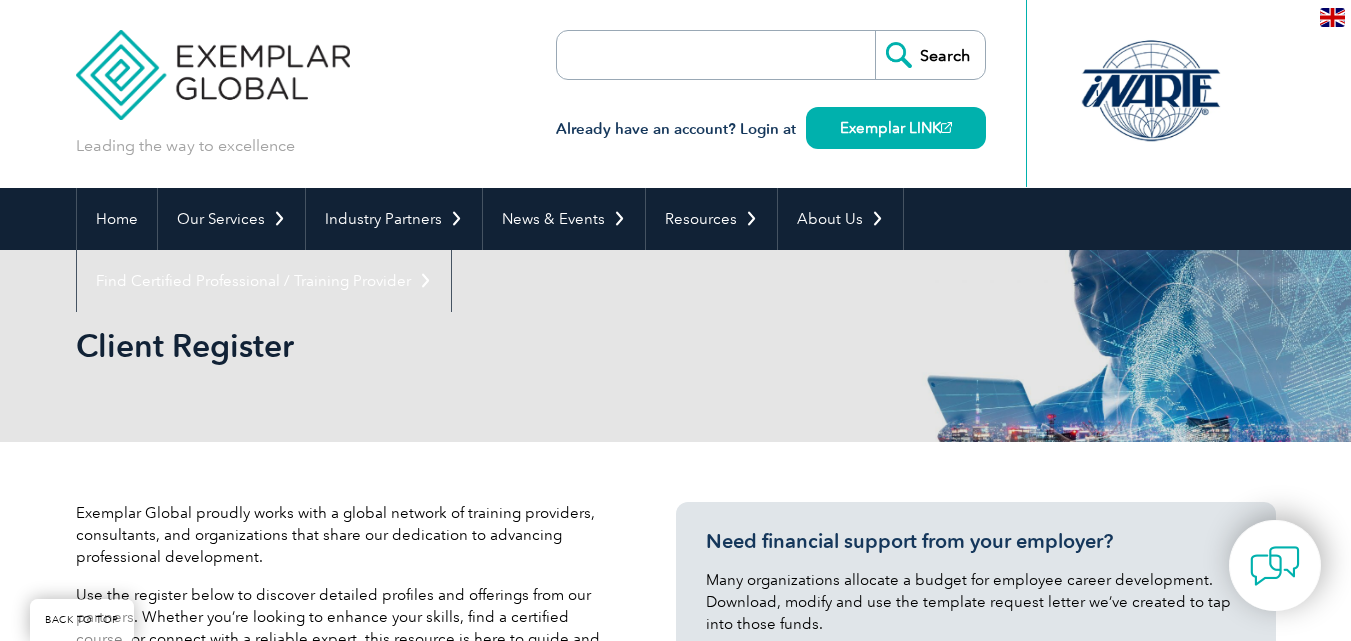 select on "Pakistan" 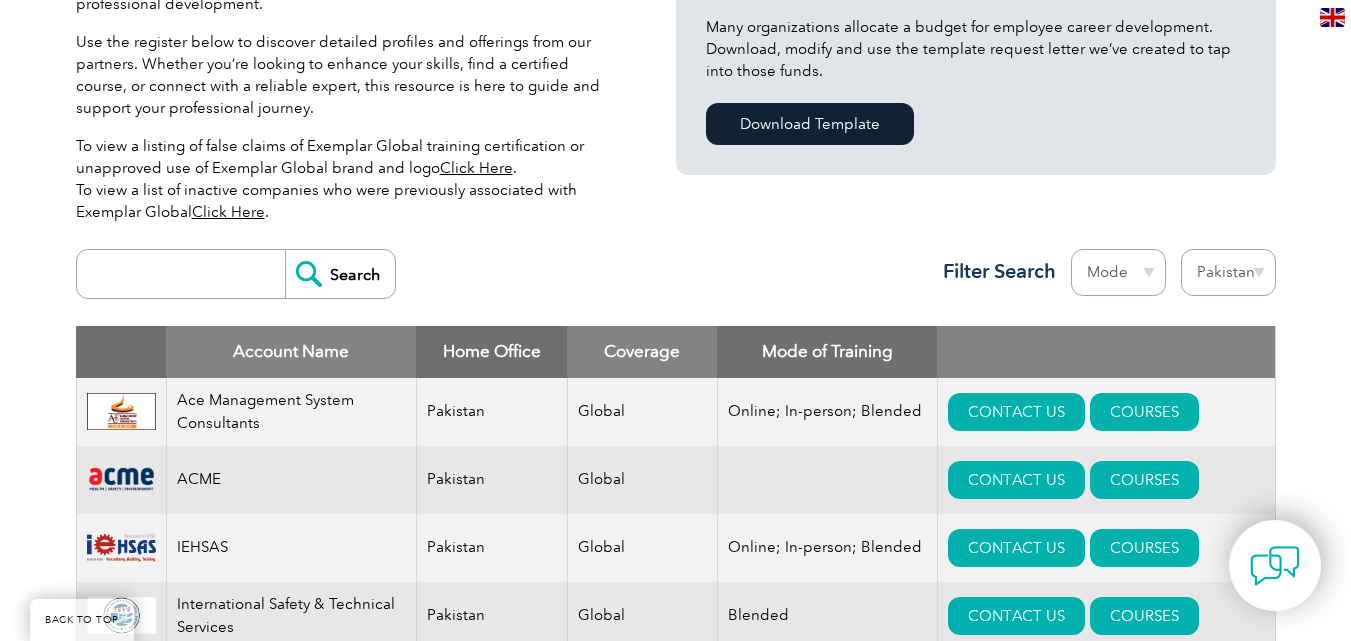 scroll, scrollTop: 520, scrollLeft: 0, axis: vertical 